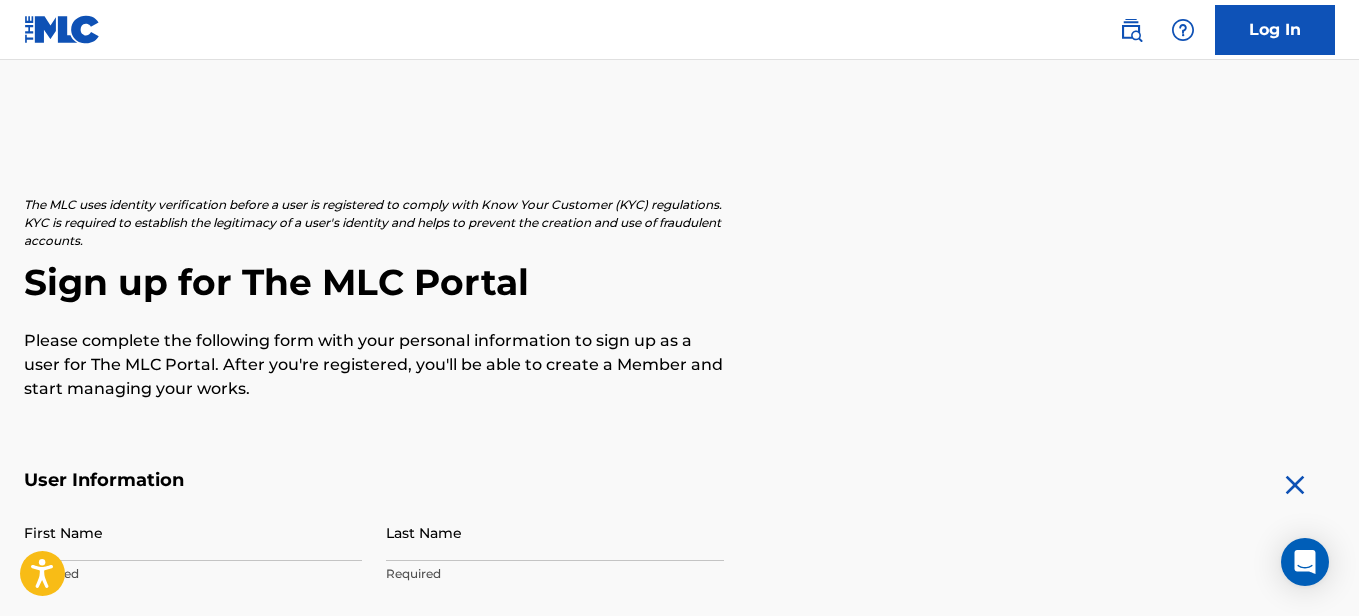 scroll, scrollTop: 0, scrollLeft: 0, axis: both 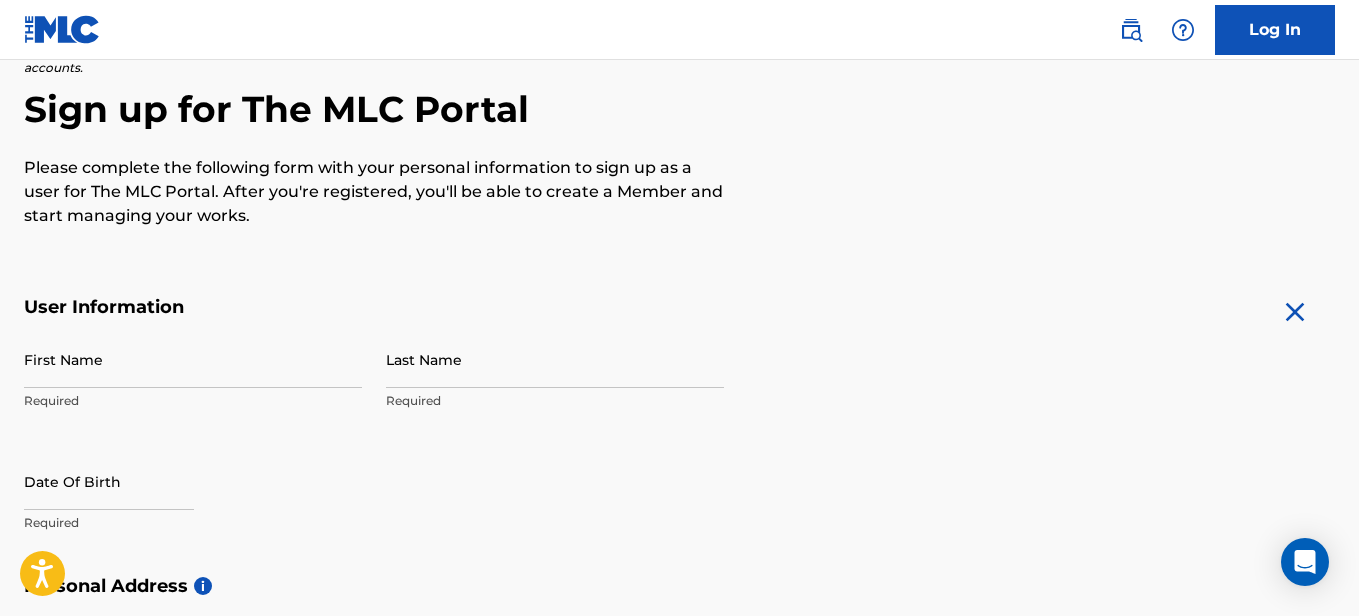click on "First Name" at bounding box center [193, 359] 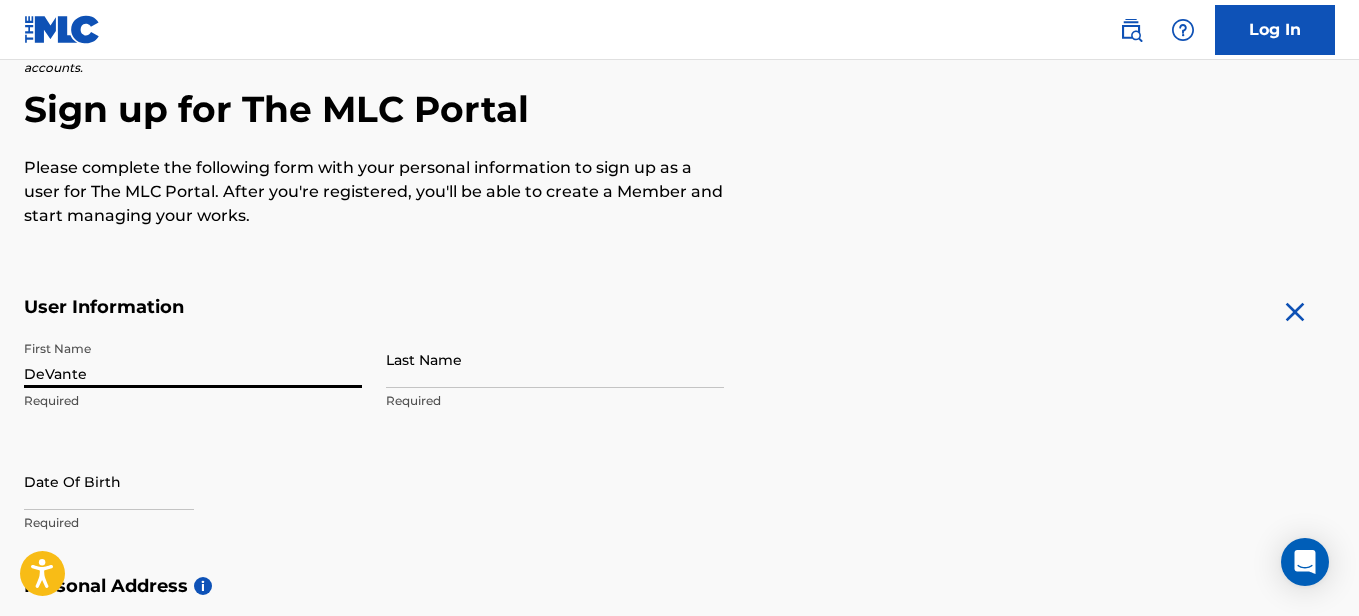 type on "DeVante" 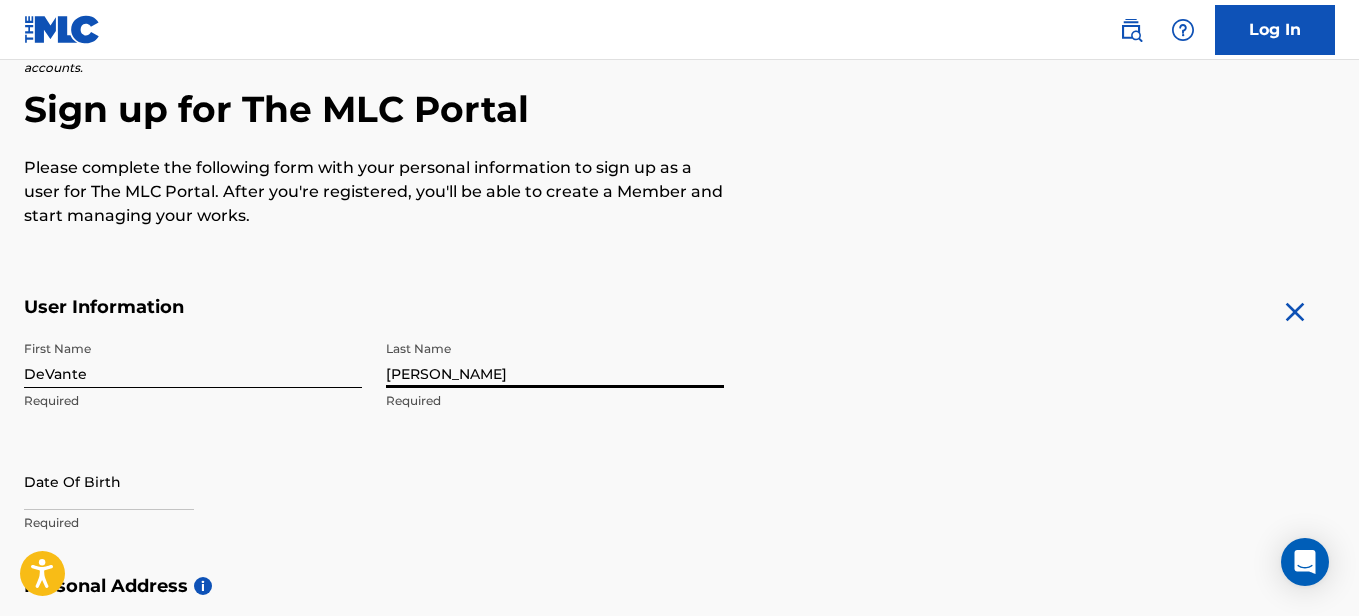 scroll, scrollTop: 342, scrollLeft: 0, axis: vertical 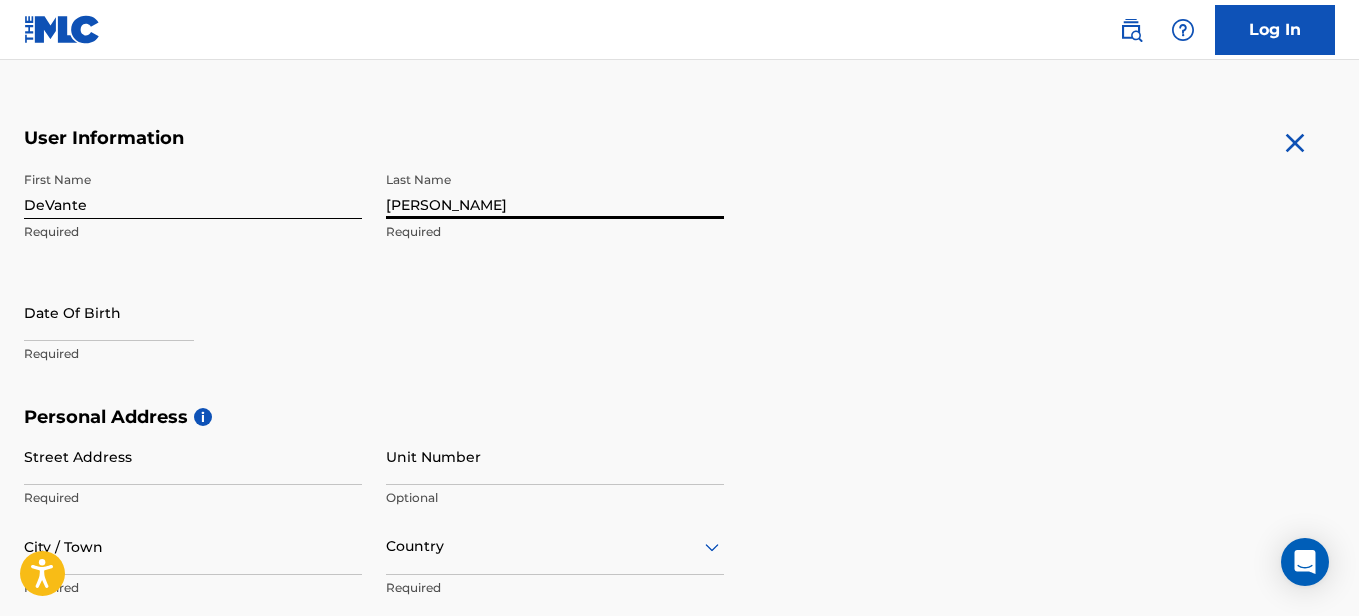 type on "[PERSON_NAME]" 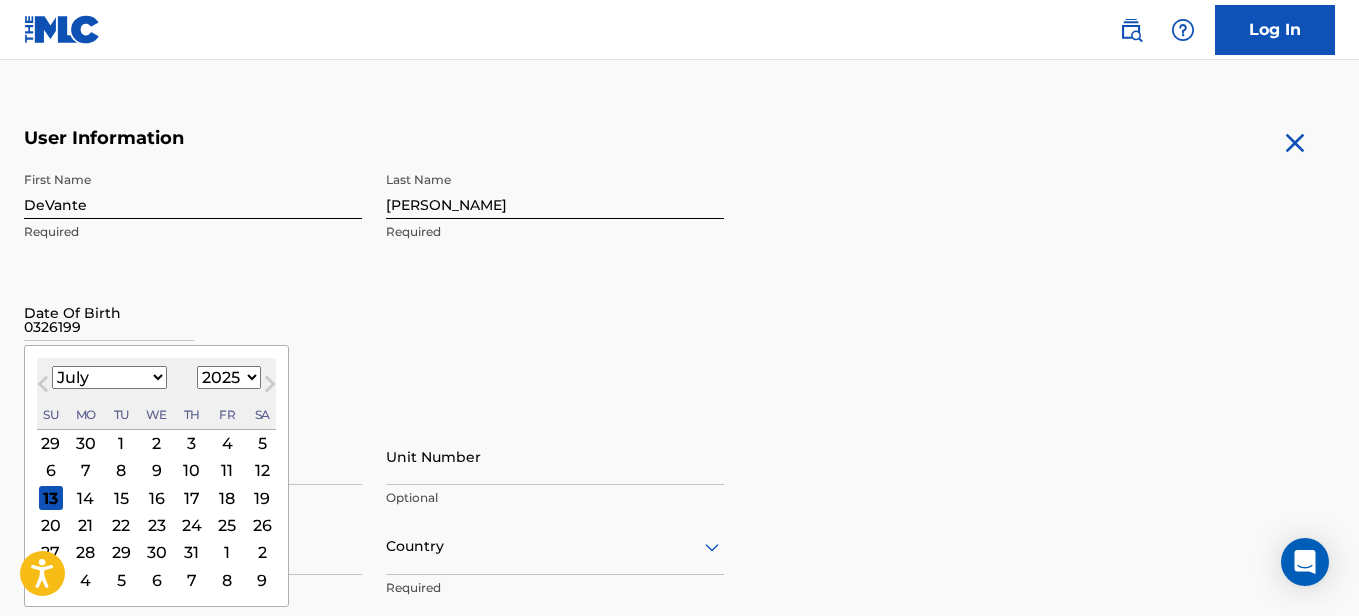 type on "03261997" 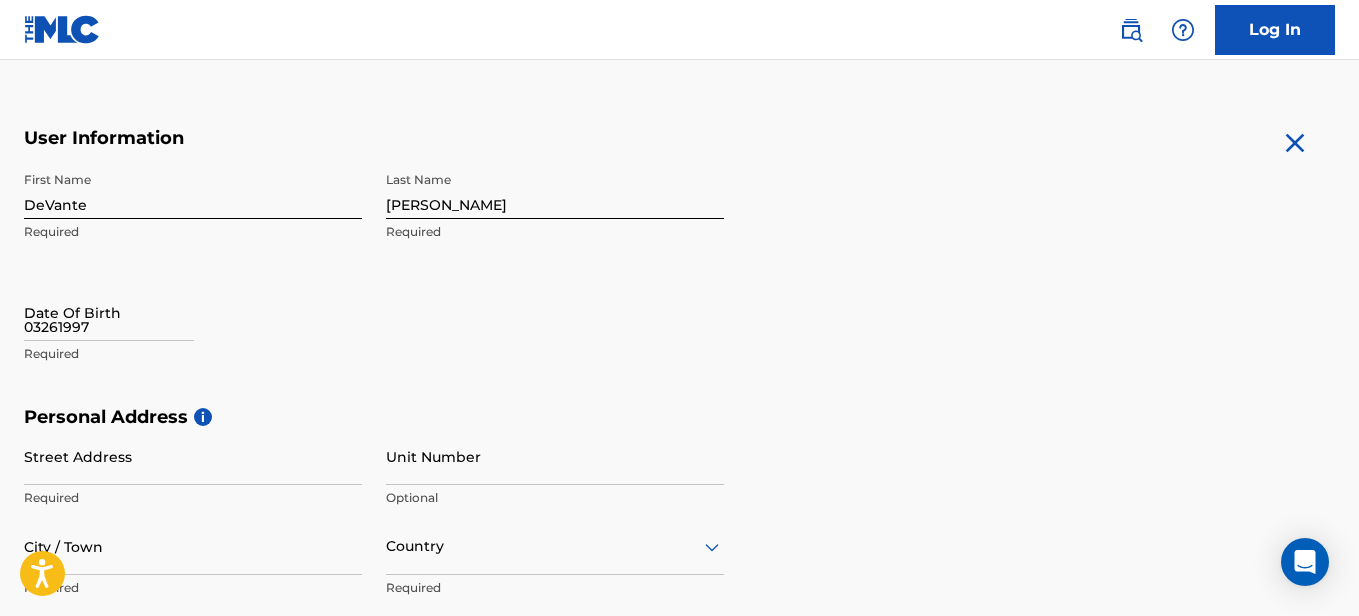 click on "First Name [PERSON_NAME] Required Last Name [PERSON_NAME] Required Date Of Birth 03261997 Required" at bounding box center (374, 284) 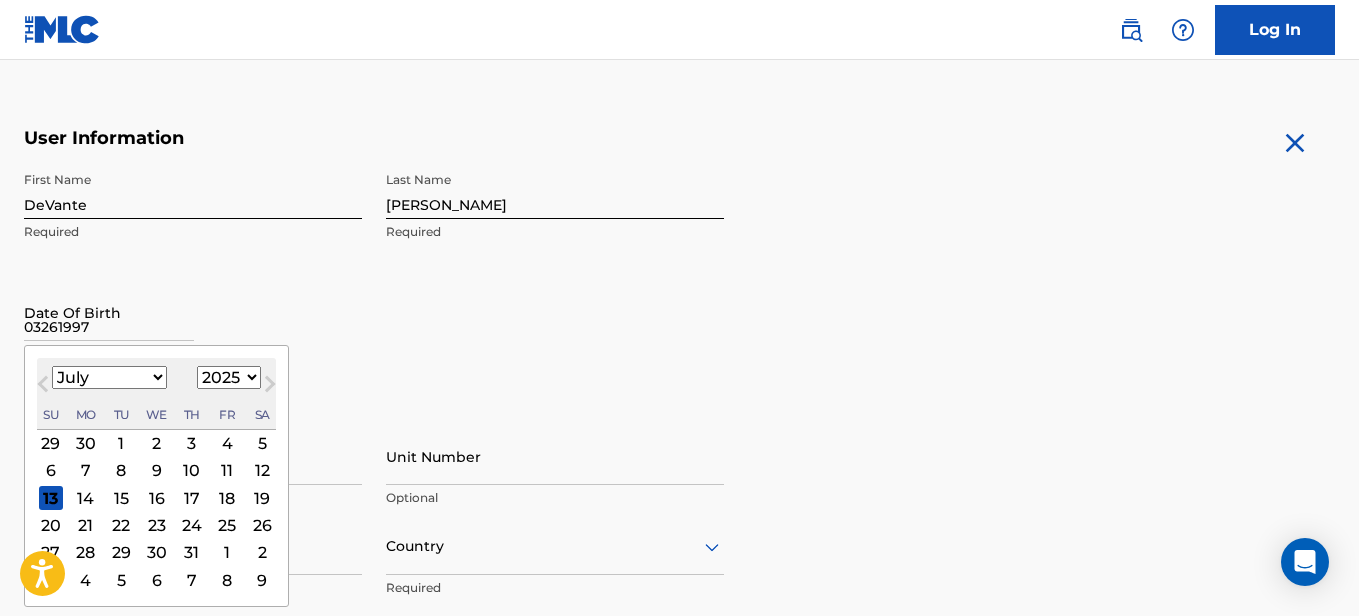 click on "03261997" at bounding box center (109, 312) 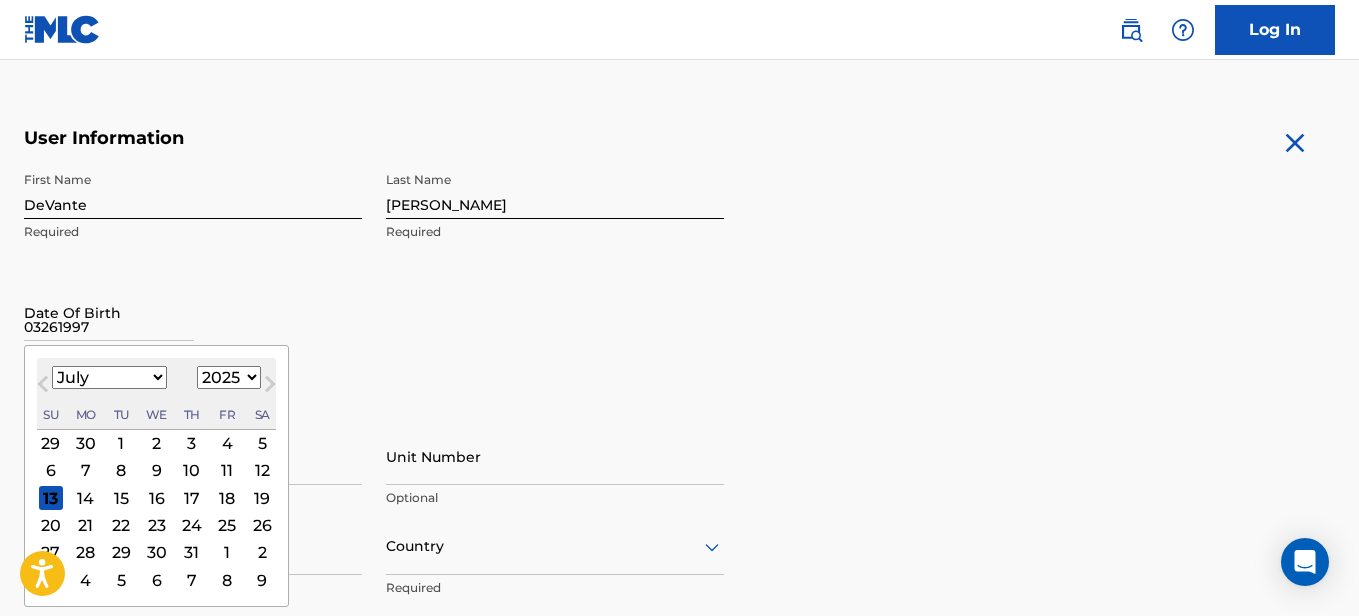 click on "July [DATE] February March April May June July August September October November [DATE] 1900 1901 1902 1903 1904 1905 1906 1907 1908 1909 1910 1911 1912 1913 1914 1915 1916 1917 1918 1919 1920 1921 1922 1923 1924 1925 1926 1927 1928 1929 1930 1931 1932 1933 1934 1935 1936 1937 1938 1939 1940 1941 1942 1943 1944 1945 1946 1947 1948 1949 1950 1951 1952 1953 1954 1955 1956 1957 1958 1959 1960 1961 1962 1963 1964 1965 1966 1967 1968 1969 1970 1971 1972 1973 1974 1975 1976 1977 1978 1979 1980 1981 1982 1983 1984 1985 1986 1987 1988 1989 1990 1991 1992 1993 1994 1995 1996 1997 1998 1999 2000 2001 2002 2003 2004 2005 2006 2007 2008 2009 2010 2011 2012 2013 2014 2015 2016 2017 2018 2019 2020 2021 2022 2023 2024 2025 2026 2027 2028 2029 2030 2031 2032 2033 2034 2035 2036 2037 2038 2039 2040 2041 2042 2043 2044 2045 2046 2047 2048 2049 2050 2051 2052 2053 2054 2055 2056 2057 2058 2059 2060 2061 2062 2063 2064 2065 2066 2067 2068 2069 2070 2071 2072 2073 2074 2075 2076 2077 2078 2079 2080 2081 2082 2083 Su" at bounding box center [156, 394] 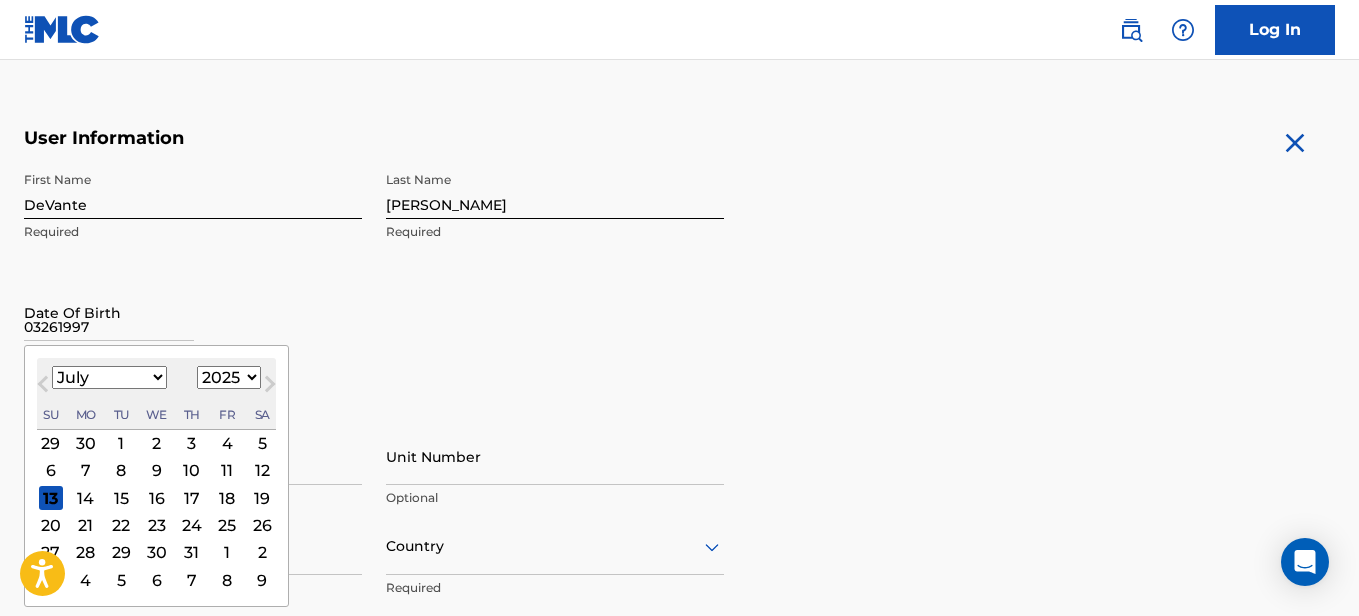 select on "2" 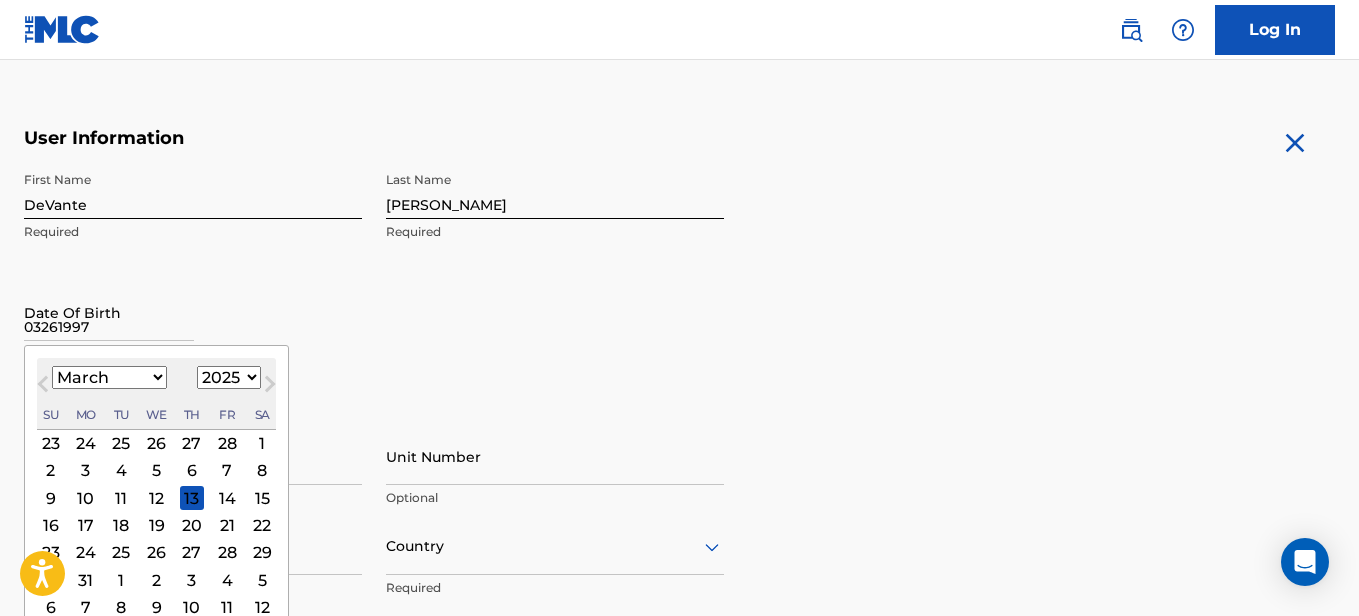 click on "26" at bounding box center (157, 553) 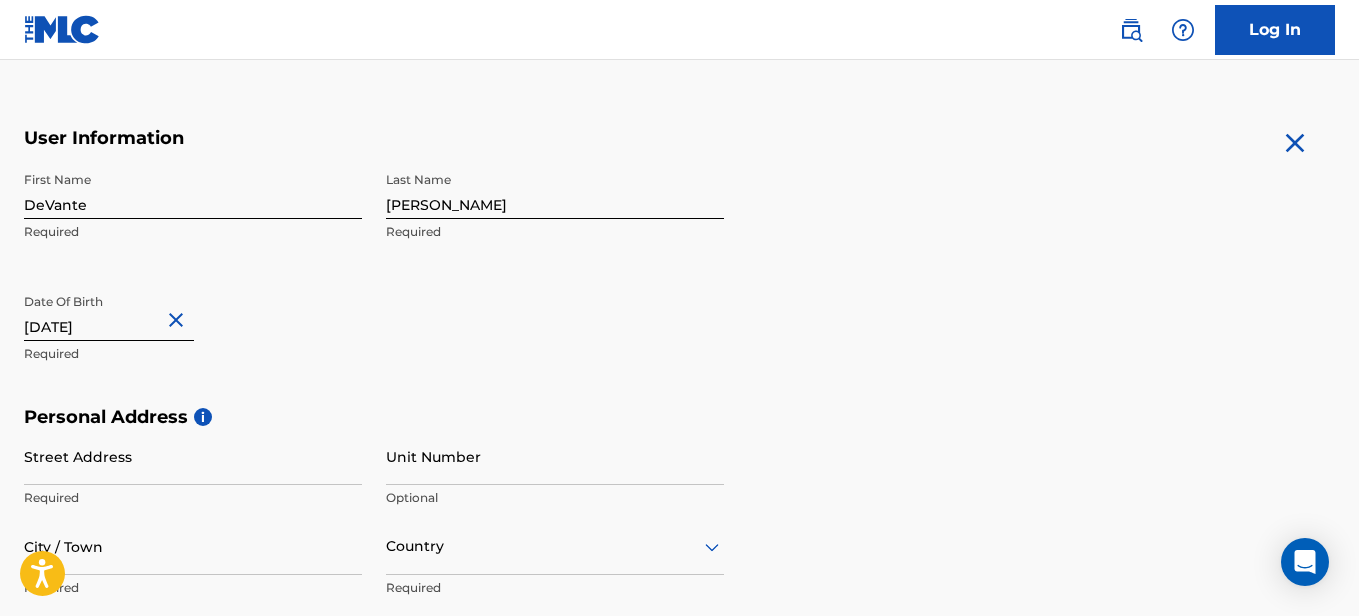 type on "[DATE]" 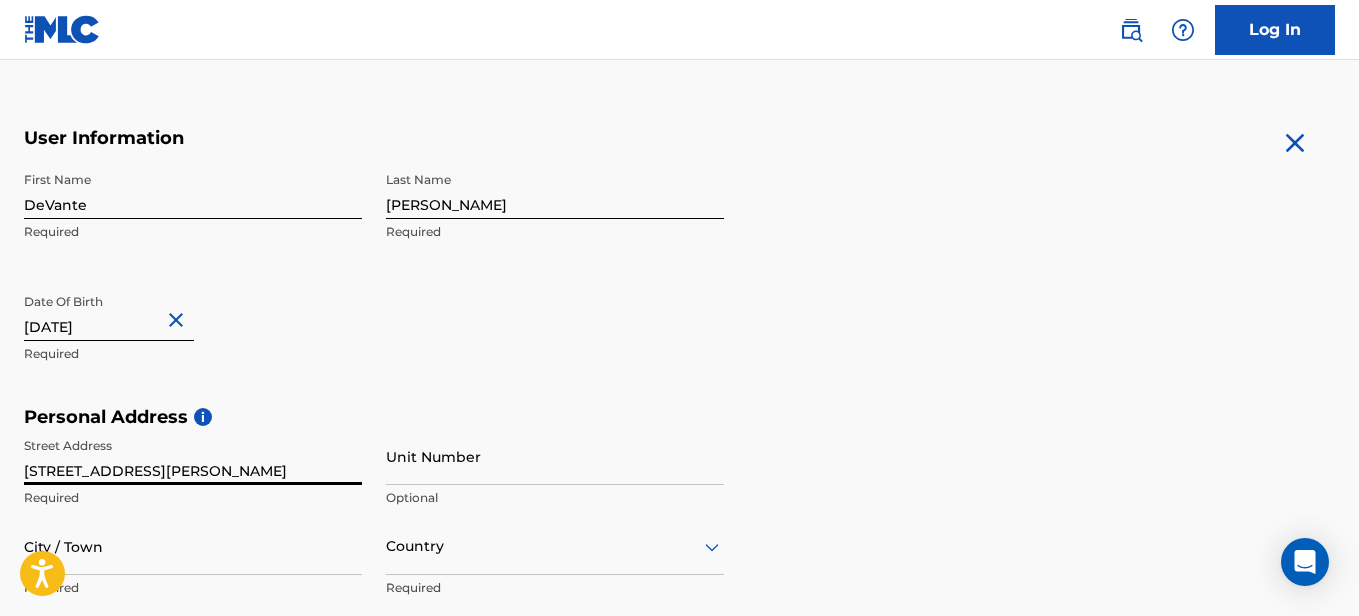 type on "[STREET_ADDRESS][PERSON_NAME]" 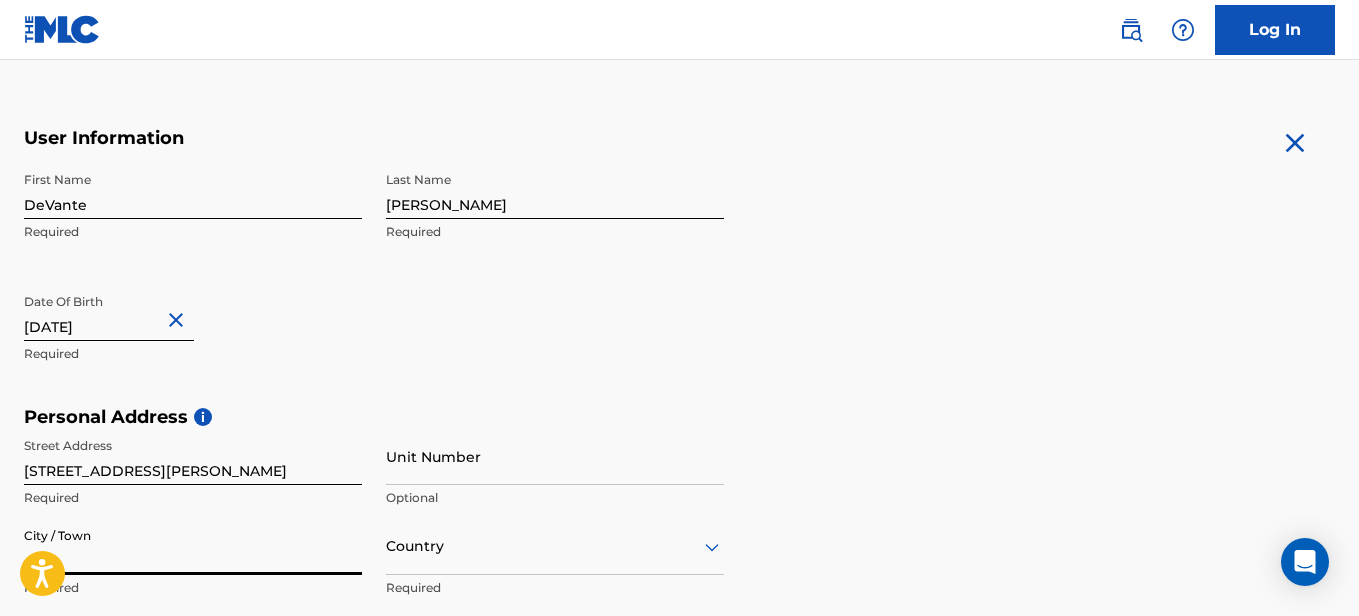 click on "City / Town" at bounding box center [193, 546] 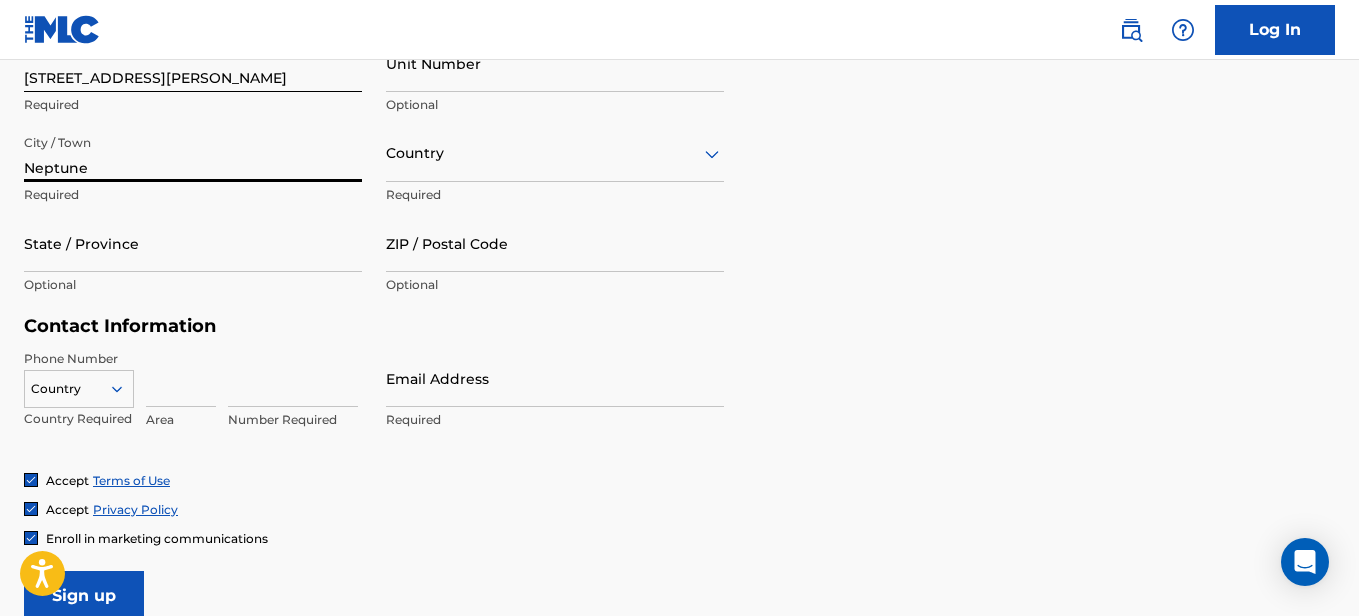 type on "Neptune" 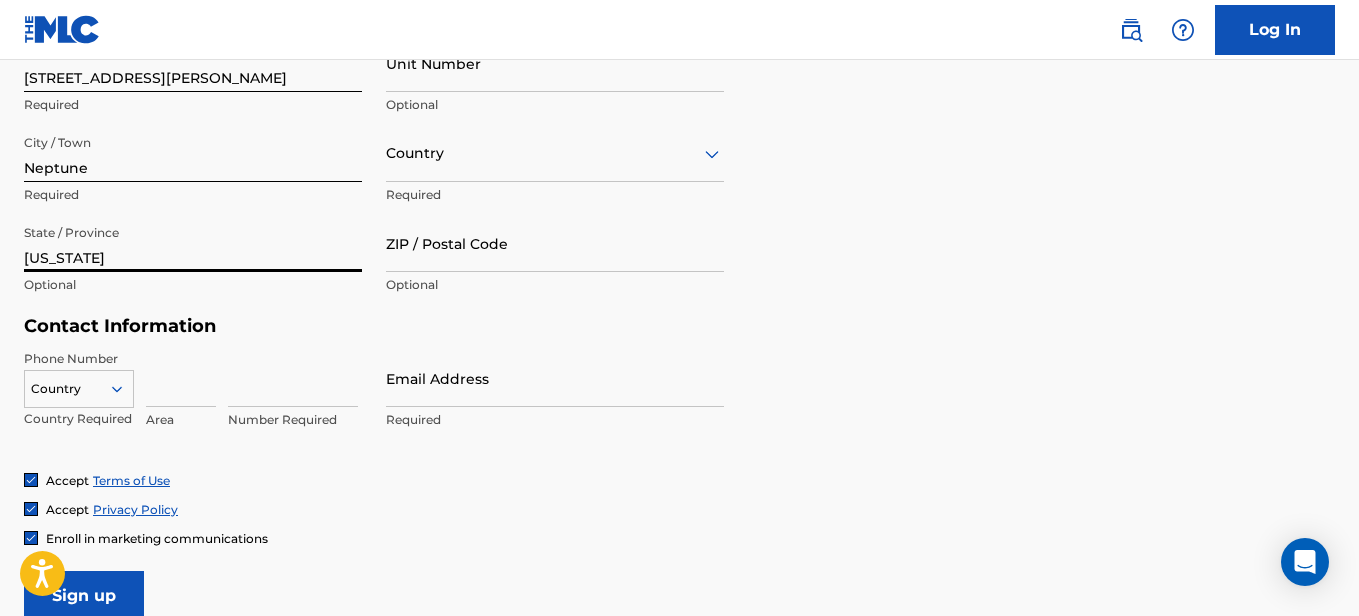 type on "[US_STATE]" 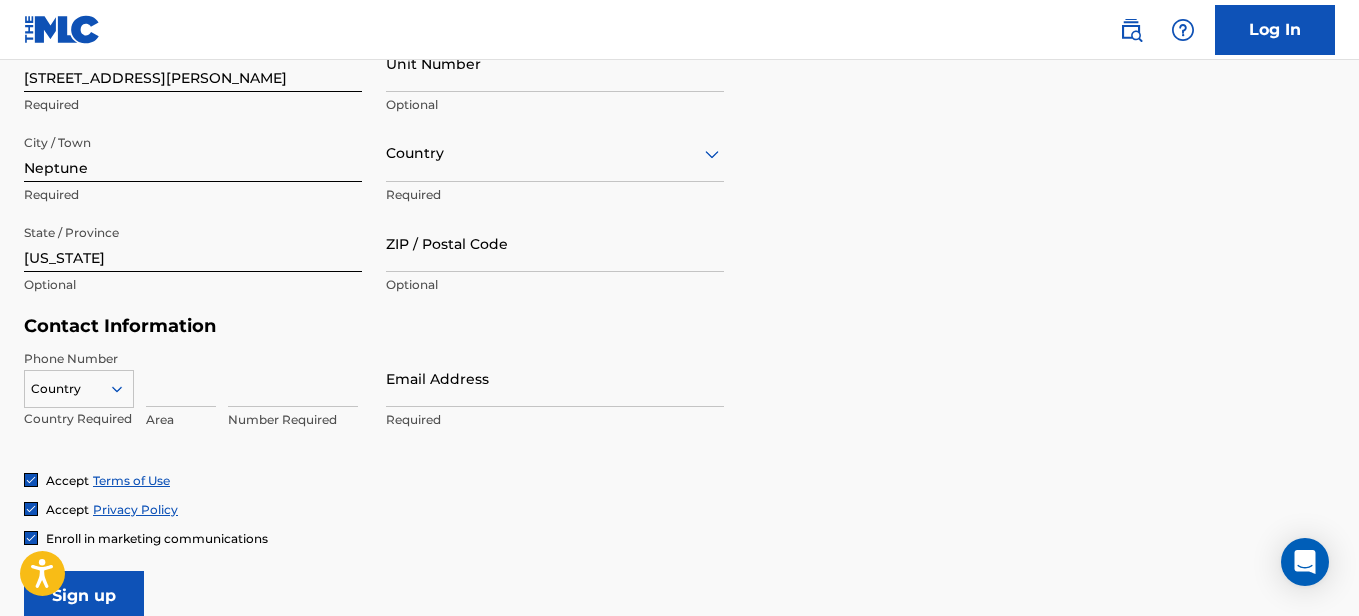 click on "Optional" at bounding box center [555, 285] 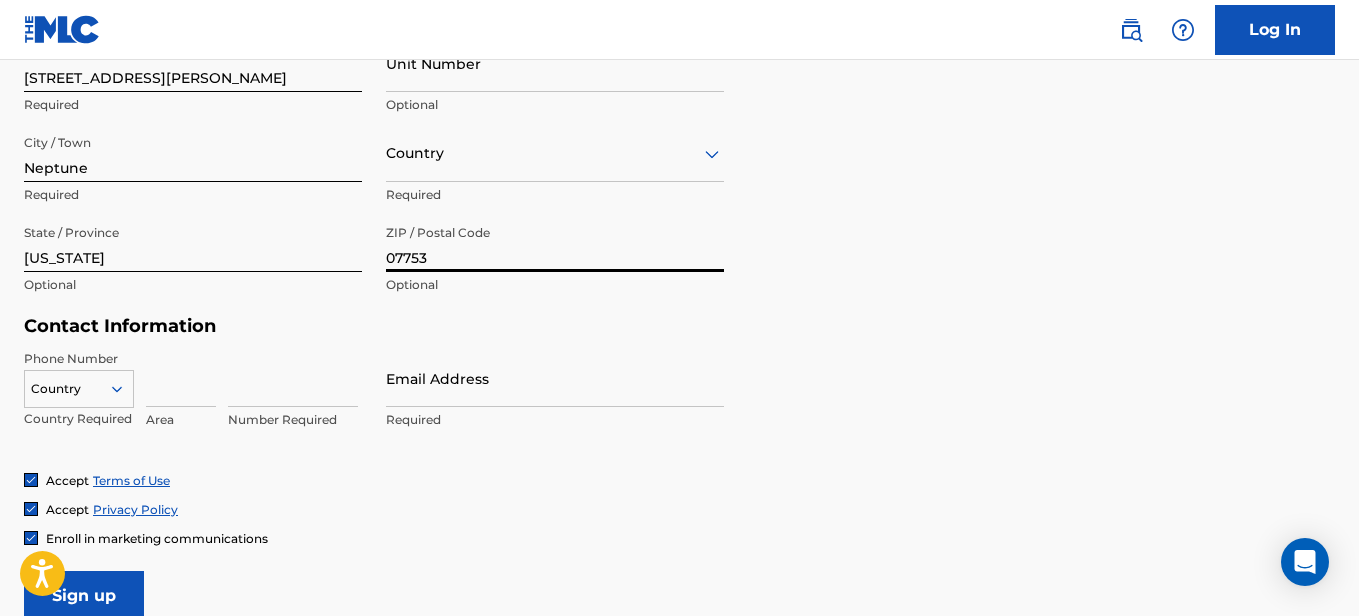 type on "07753" 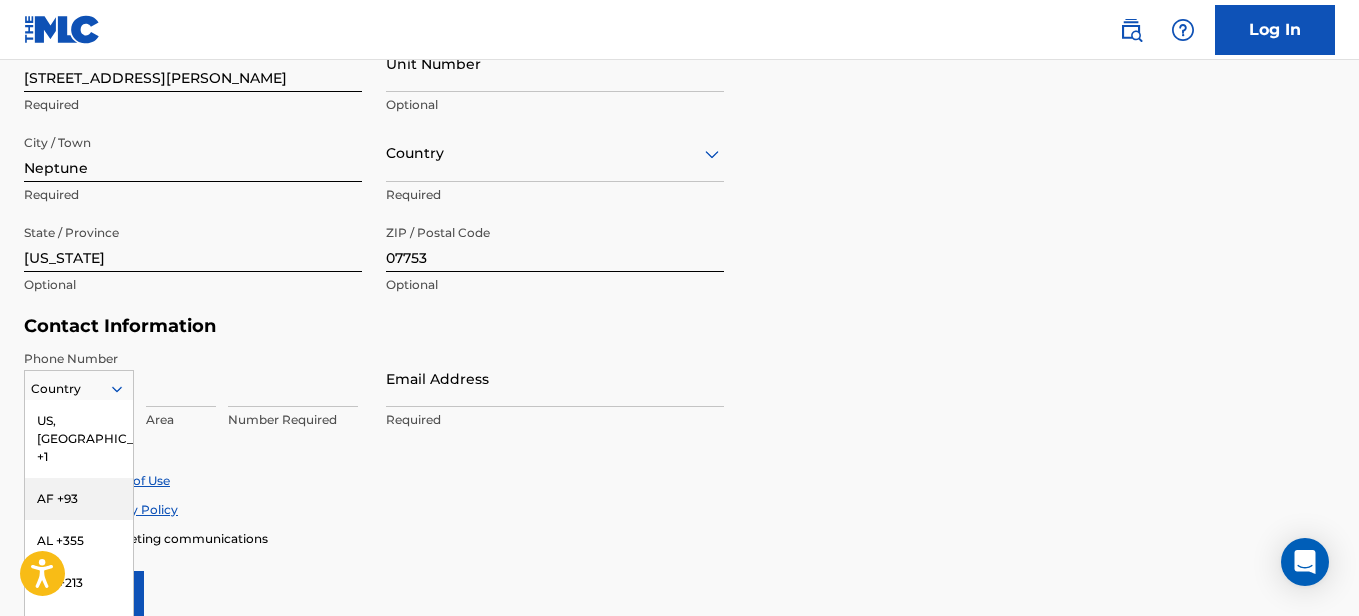 scroll, scrollTop: 819, scrollLeft: 0, axis: vertical 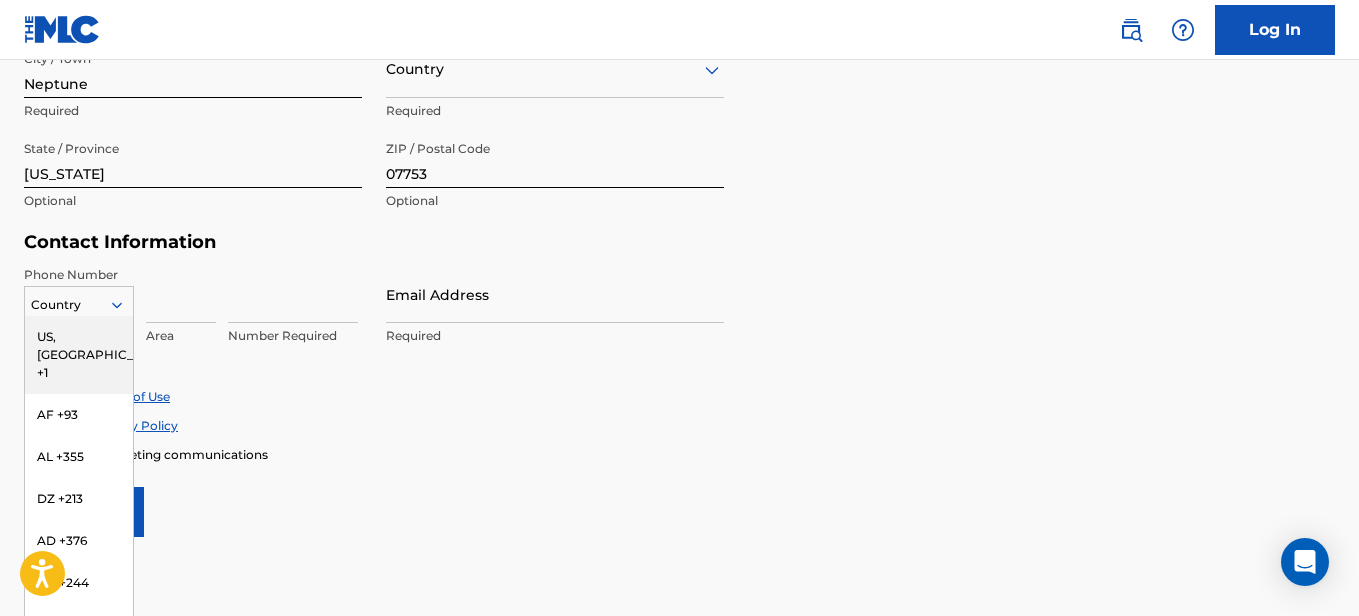 click on "US, [GEOGRAPHIC_DATA] +1" at bounding box center (79, 355) 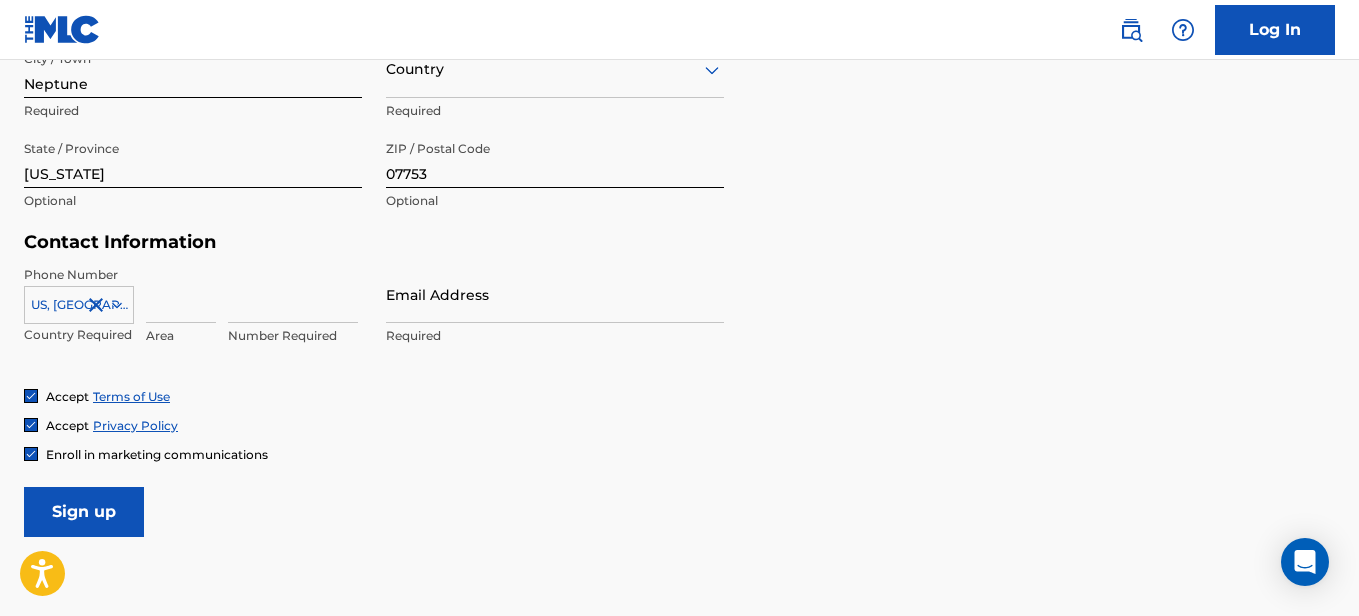 click at bounding box center (181, 294) 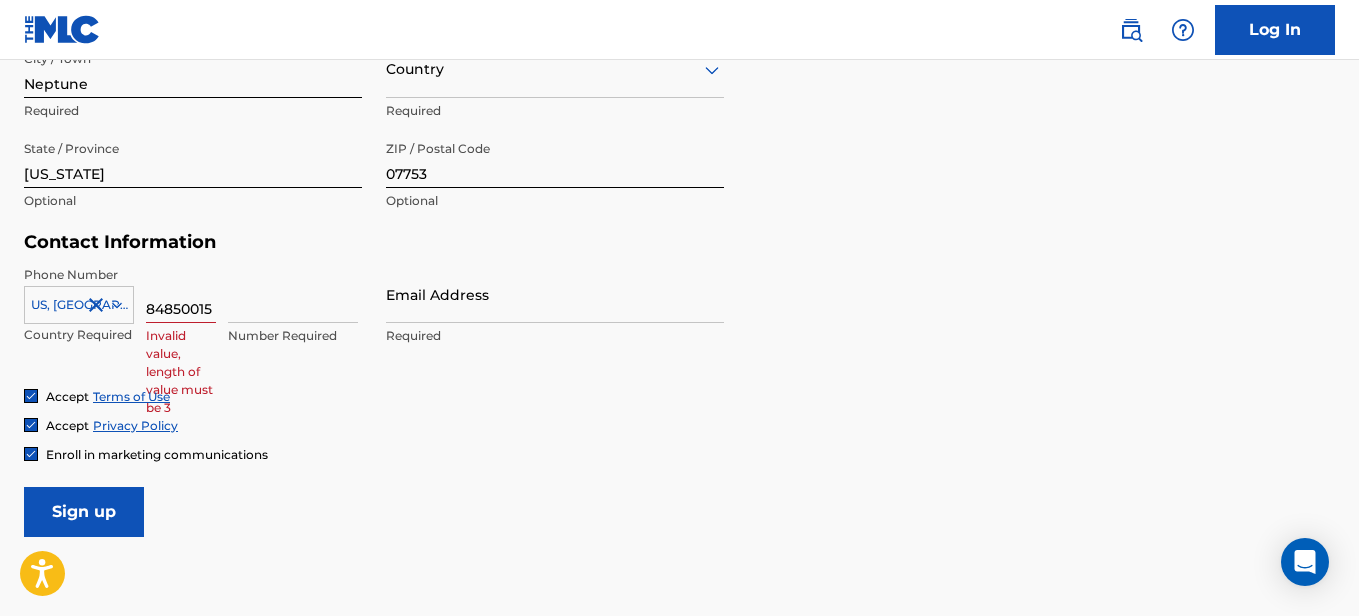 scroll, scrollTop: 0, scrollLeft: 0, axis: both 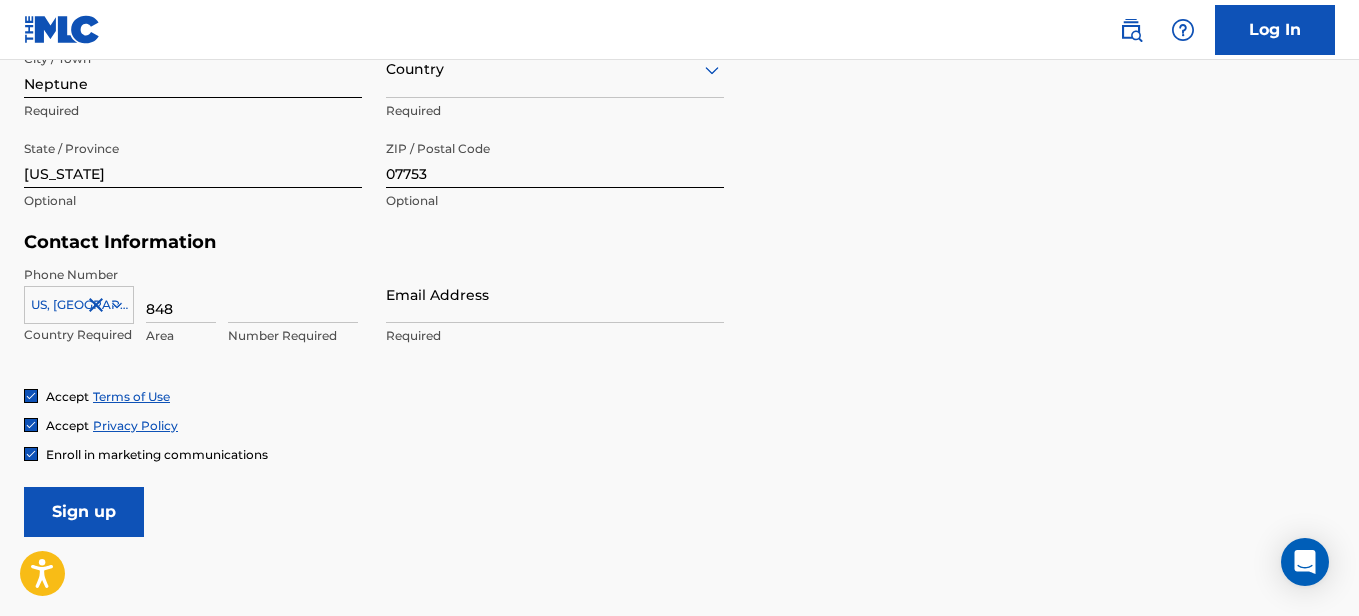 type on "848" 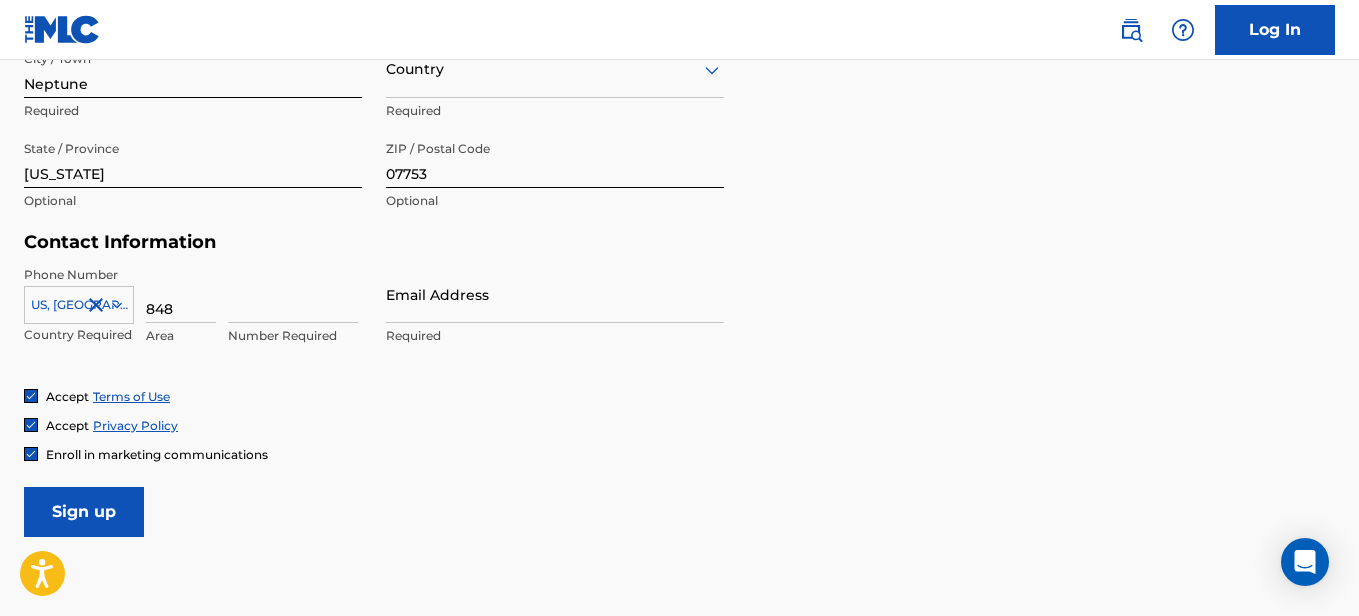 click on "[GEOGRAPHIC_DATA], [GEOGRAPHIC_DATA] +1 Country Required 848 Area Number Required" at bounding box center [193, 311] 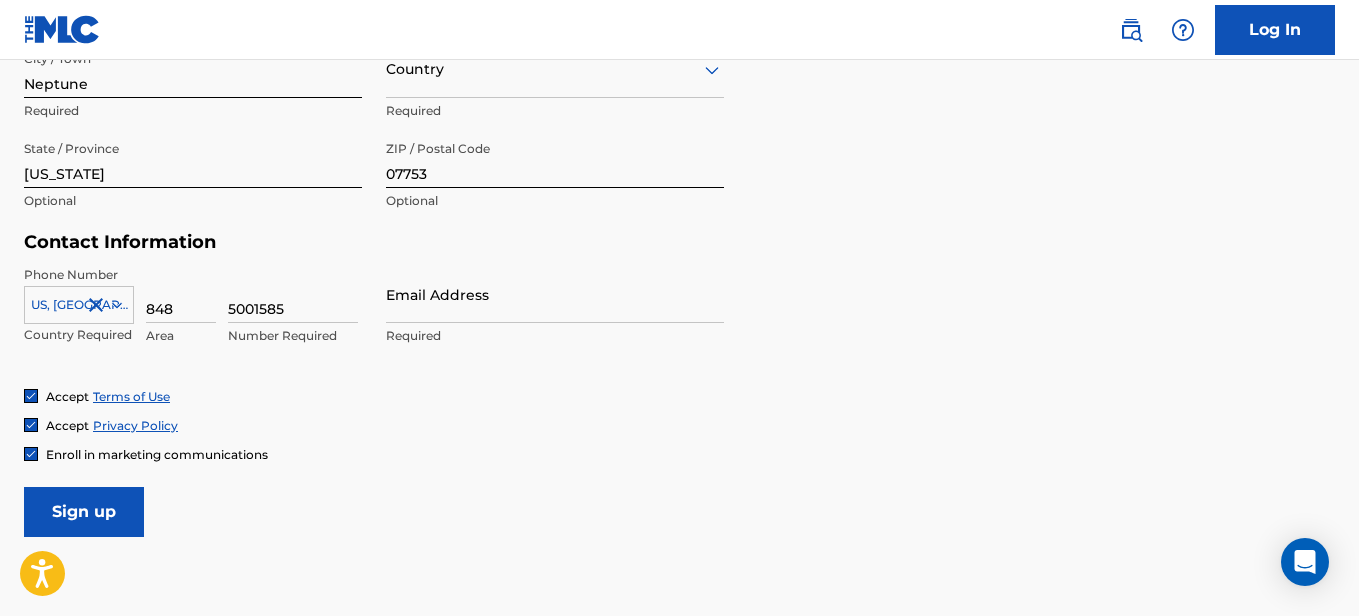 type on "5001585" 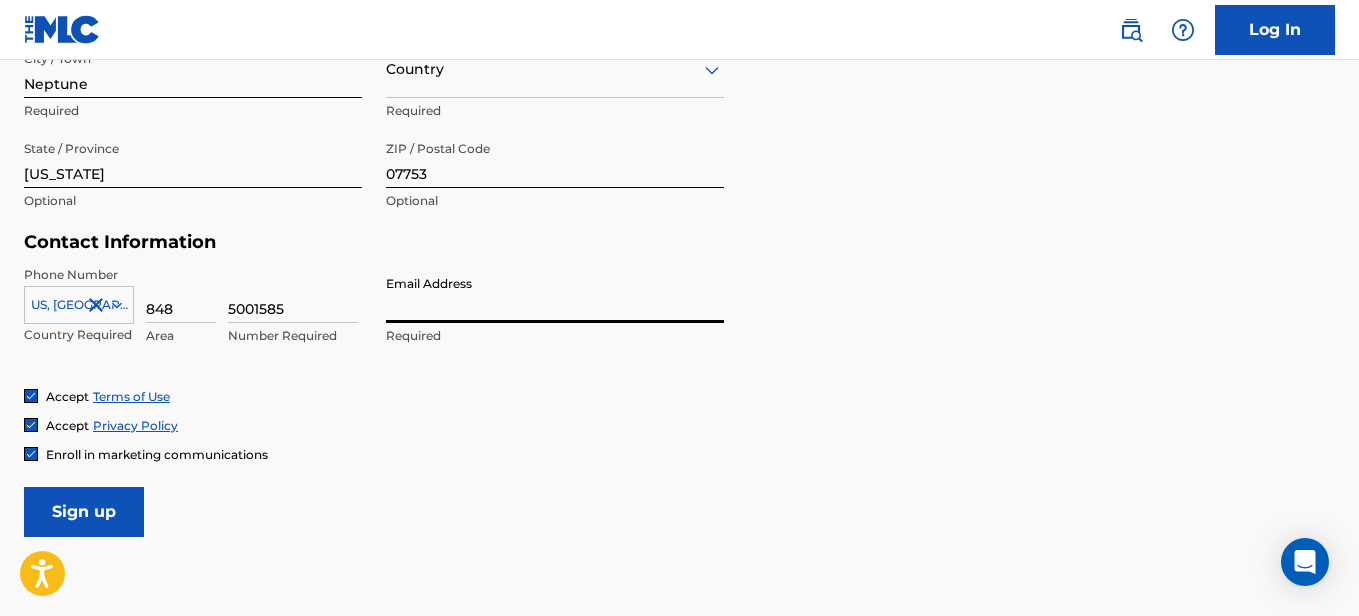 click on "Email Address" at bounding box center (555, 294) 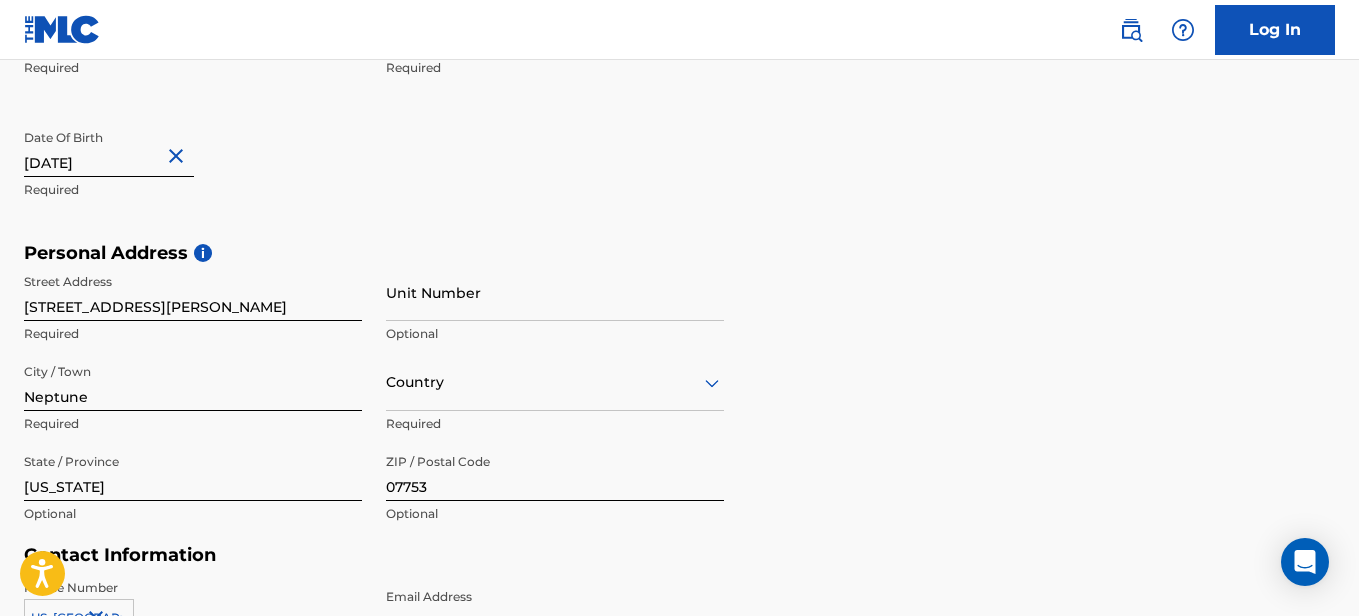 scroll, scrollTop: 541, scrollLeft: 0, axis: vertical 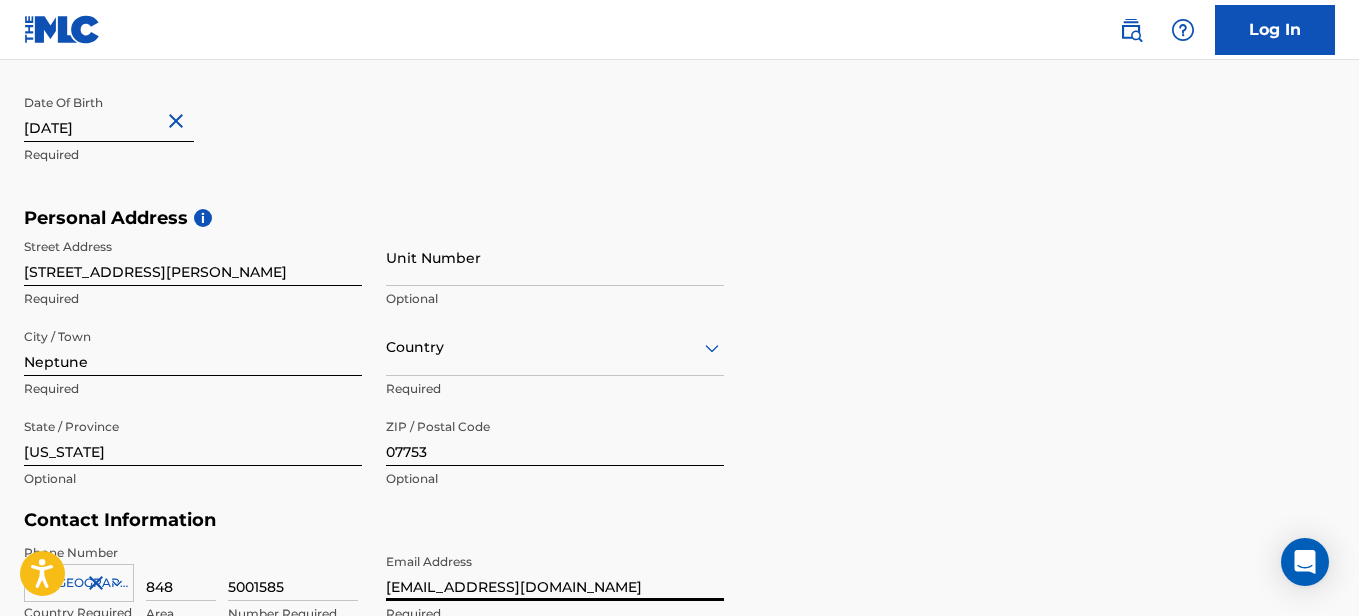 type on "[EMAIL_ADDRESS][DOMAIN_NAME]" 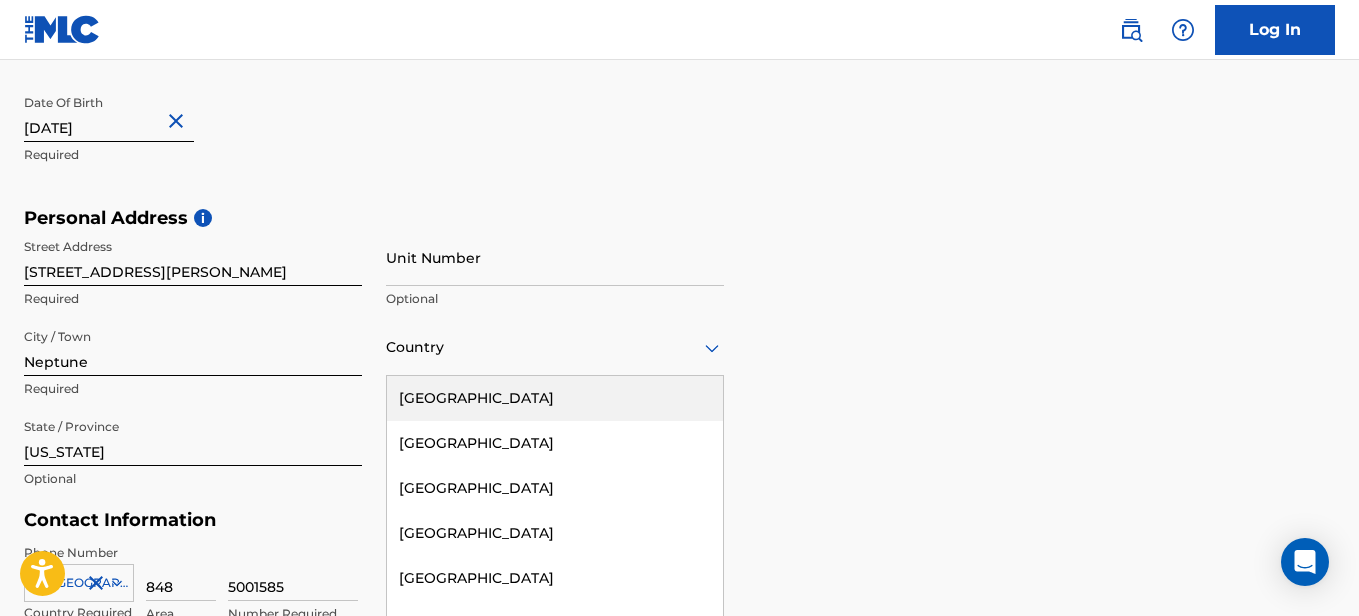 scroll, scrollTop: 602, scrollLeft: 0, axis: vertical 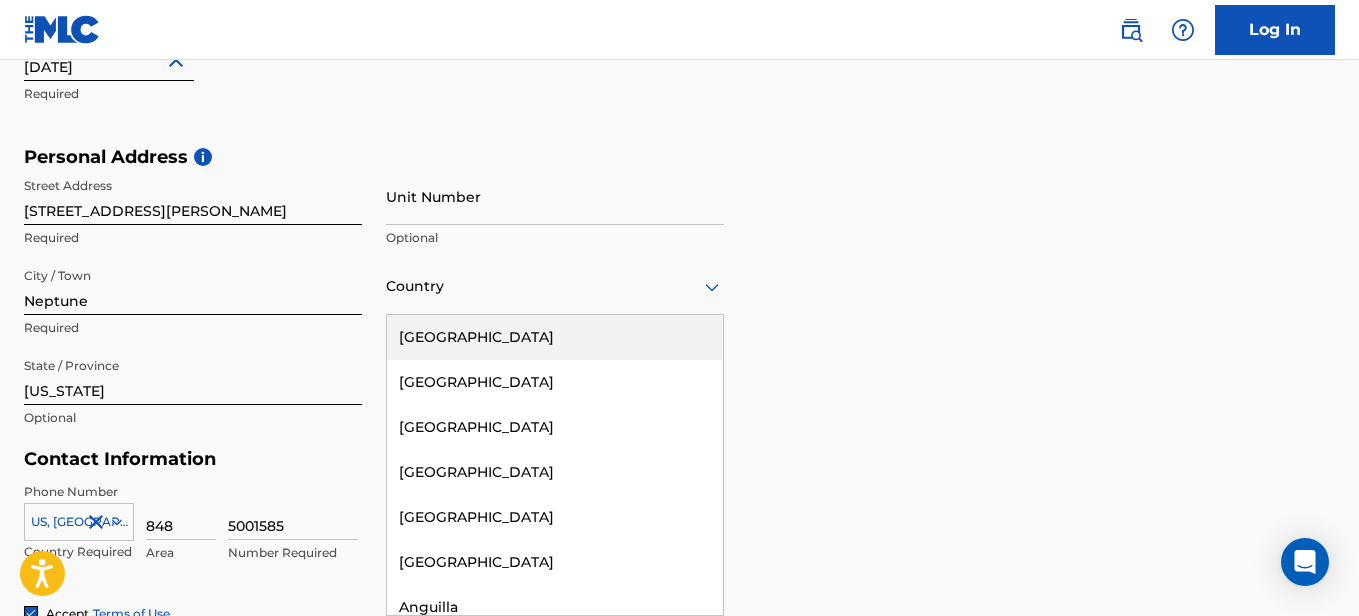 click on "[GEOGRAPHIC_DATA]" at bounding box center (555, 337) 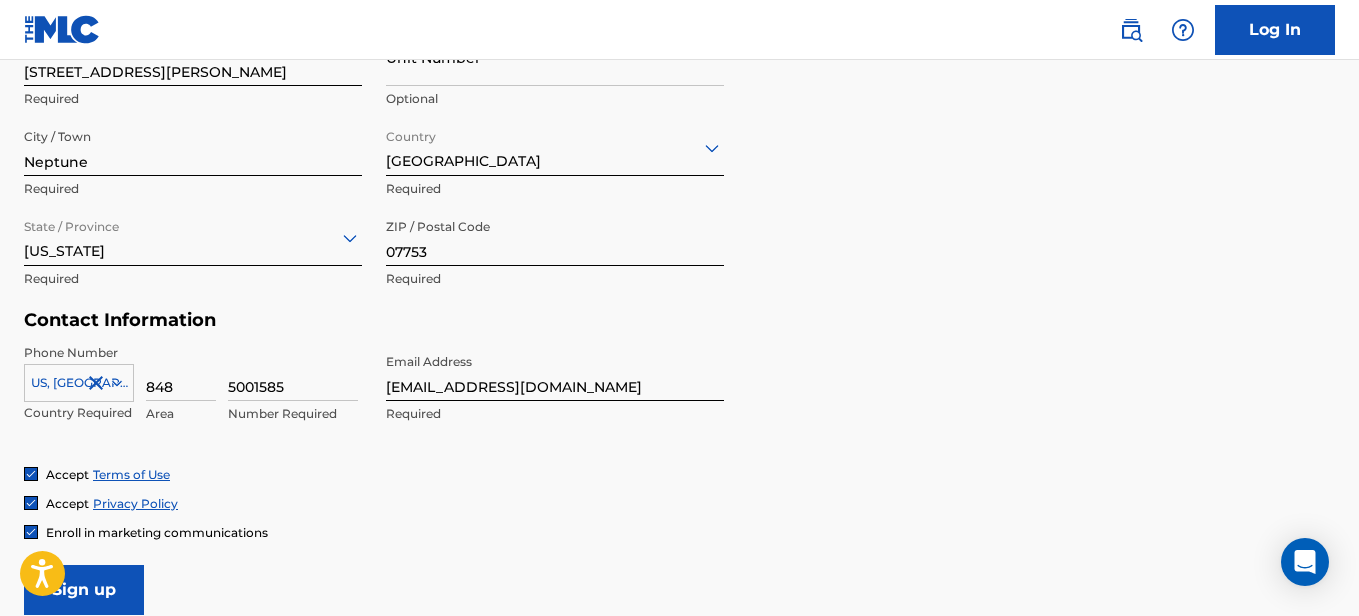 scroll, scrollTop: 758, scrollLeft: 0, axis: vertical 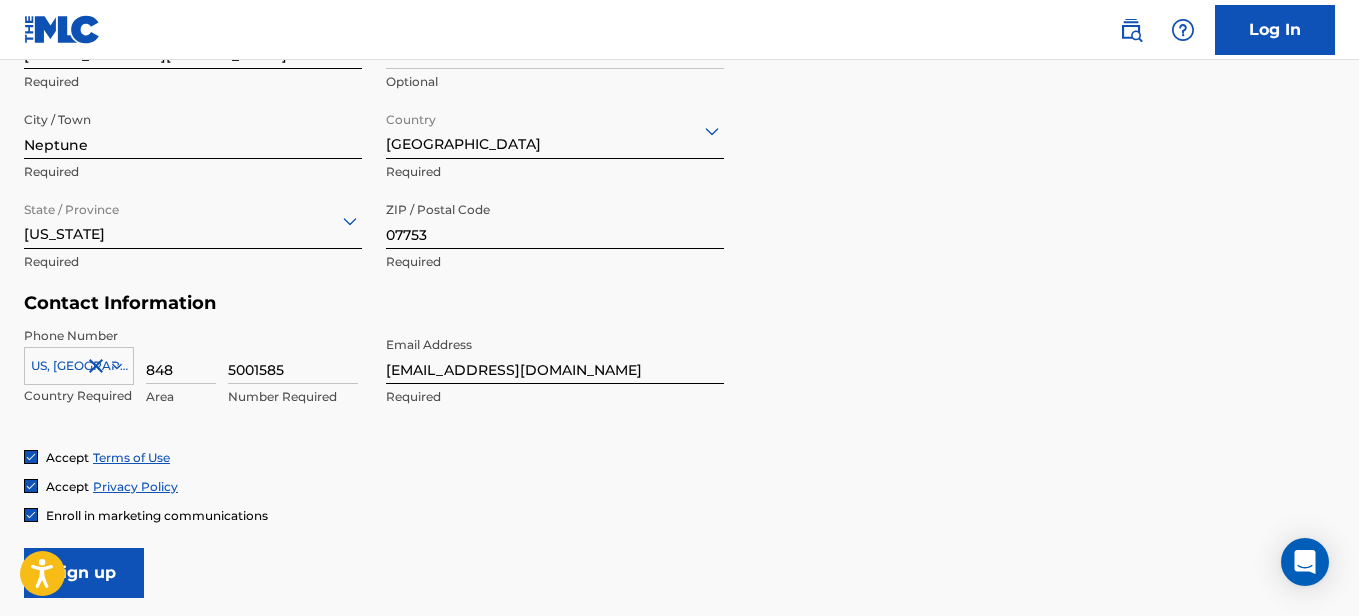 click on "Sign up" at bounding box center [84, 573] 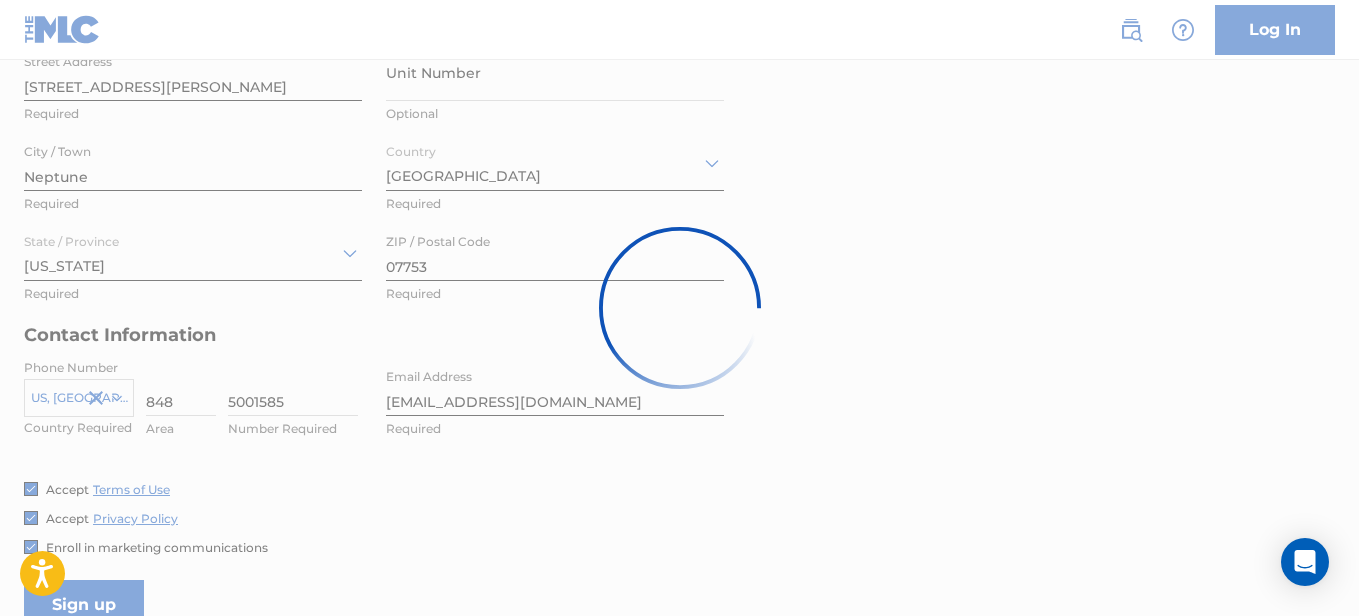 scroll, scrollTop: 709, scrollLeft: 0, axis: vertical 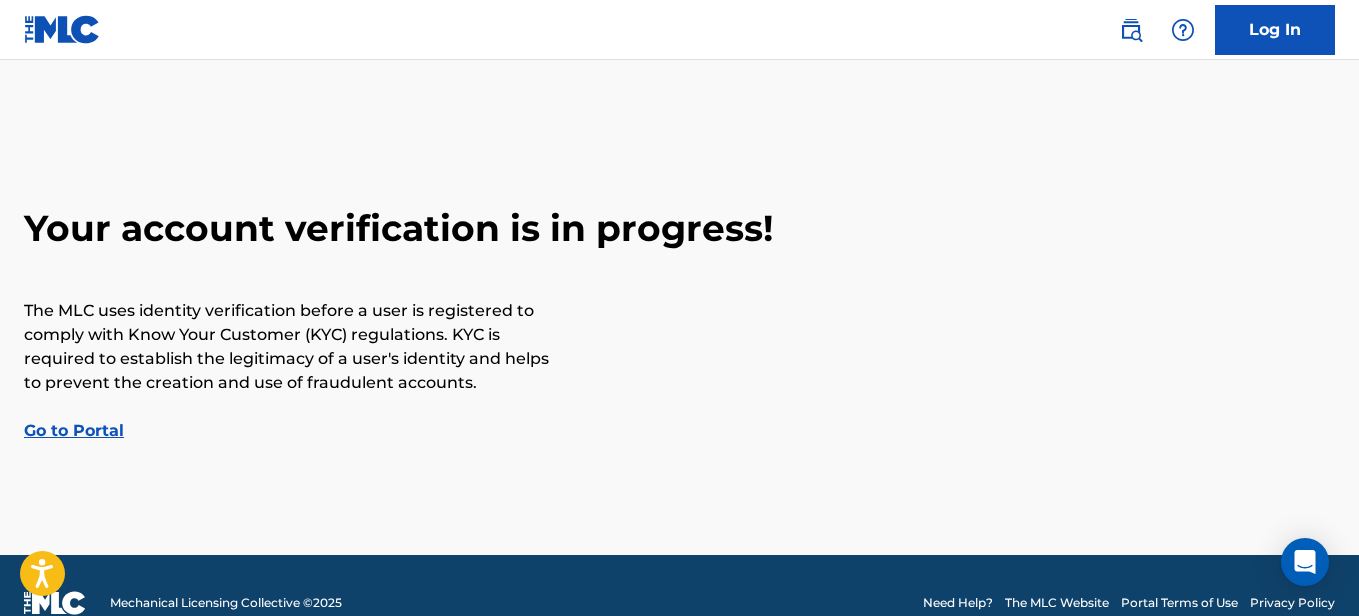 click on "Go to Portal" at bounding box center [74, 430] 